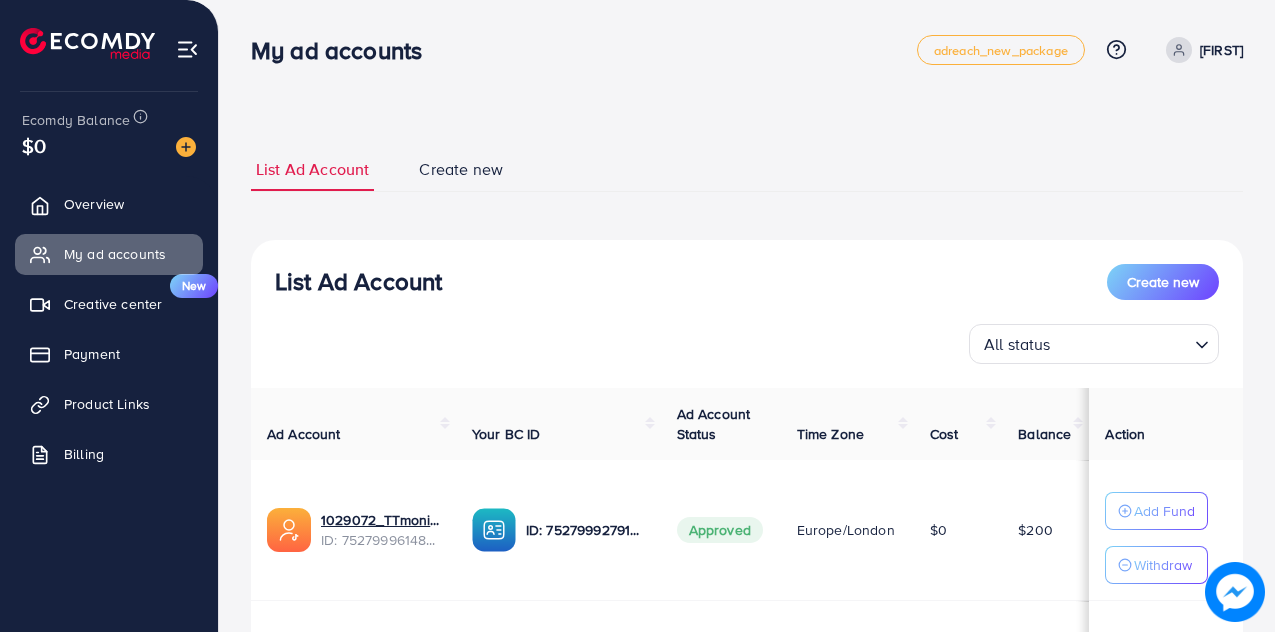 scroll, scrollTop: 0, scrollLeft: 0, axis: both 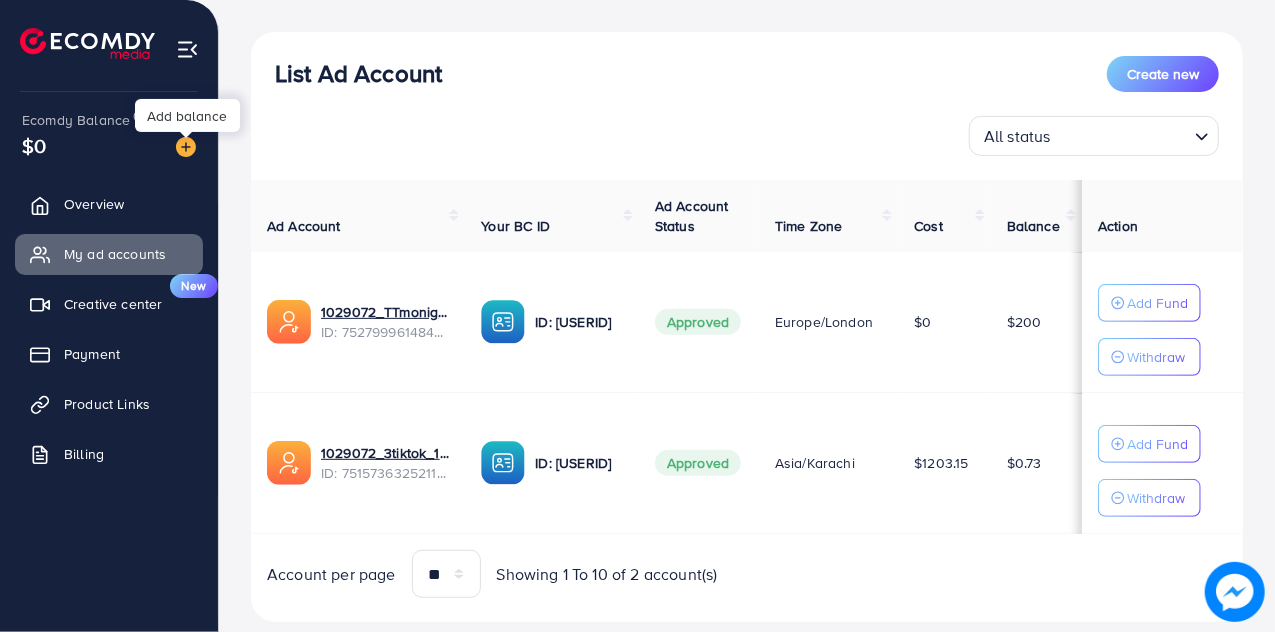 click at bounding box center [186, 147] 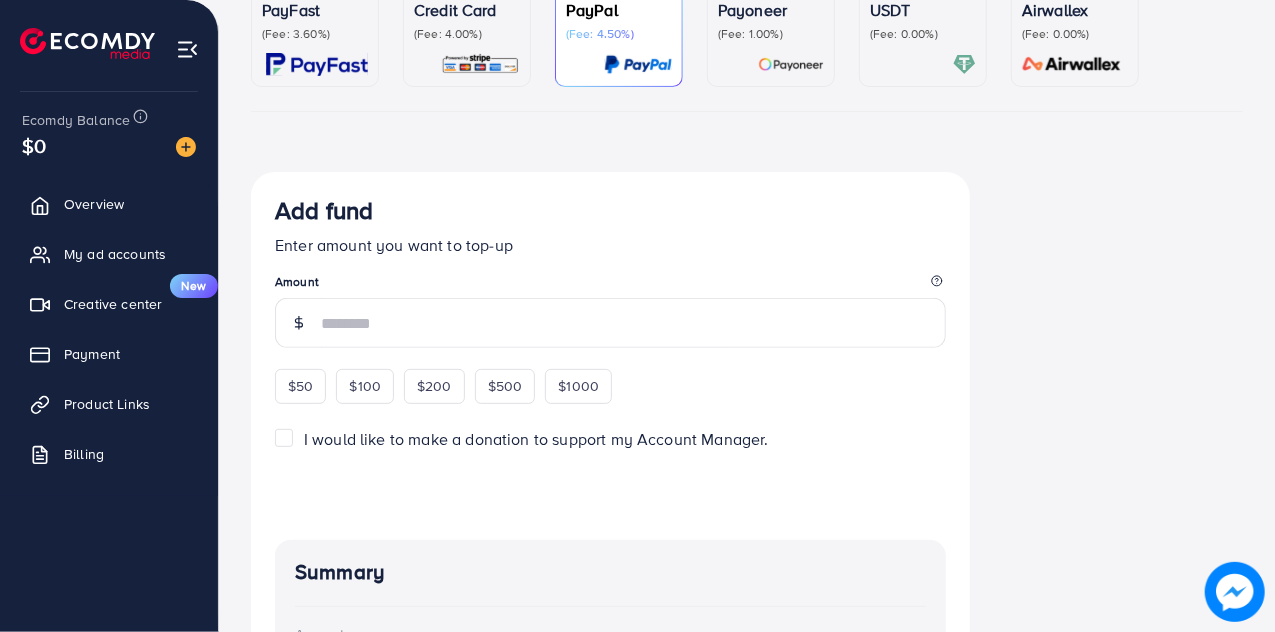 scroll, scrollTop: 0, scrollLeft: 0, axis: both 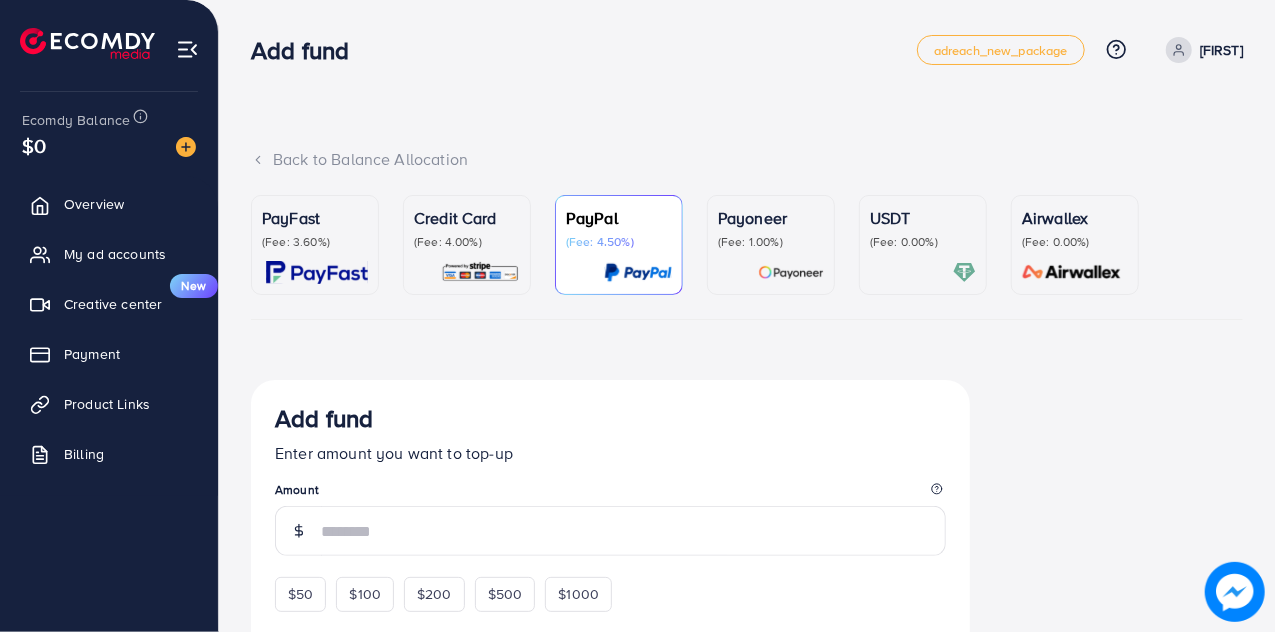 click on "PayFast   (Fee: 3.60%)" at bounding box center (315, 245) 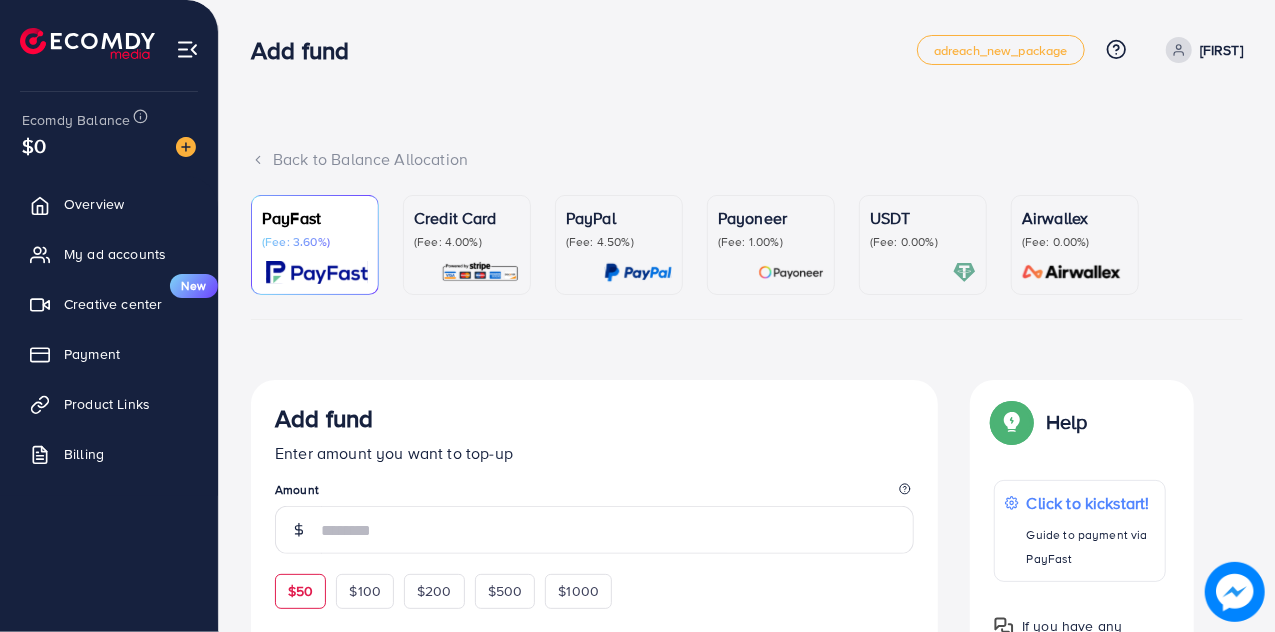 click on "$50" at bounding box center [300, 591] 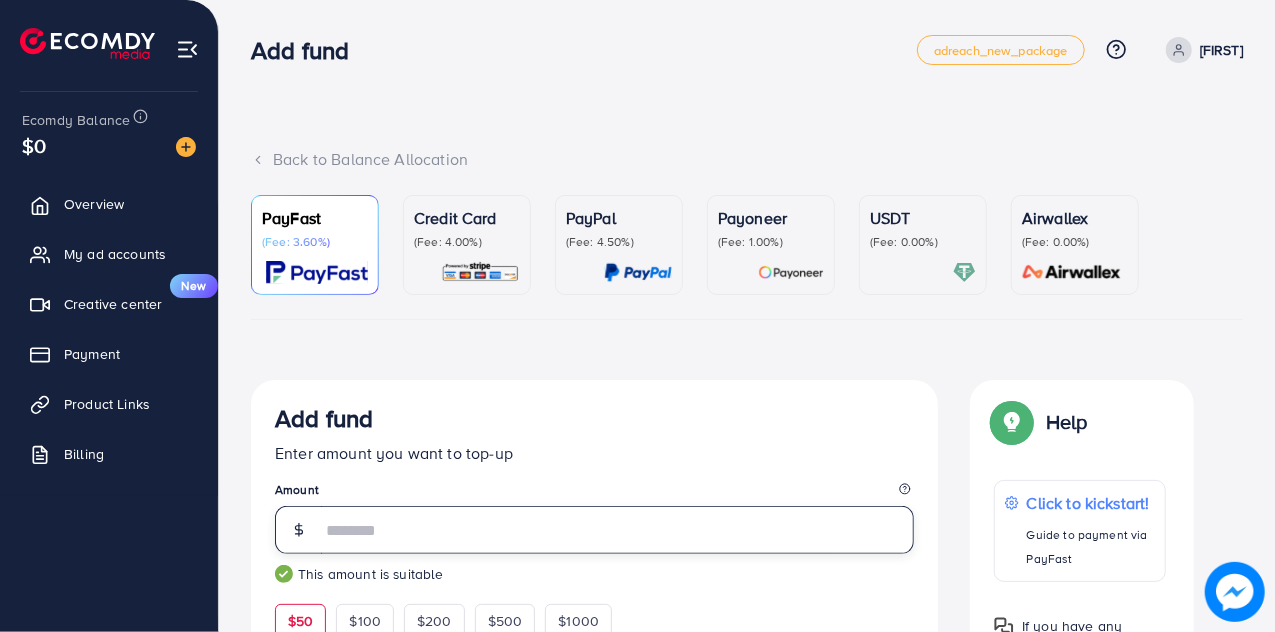 click on "**" at bounding box center [617, 530] 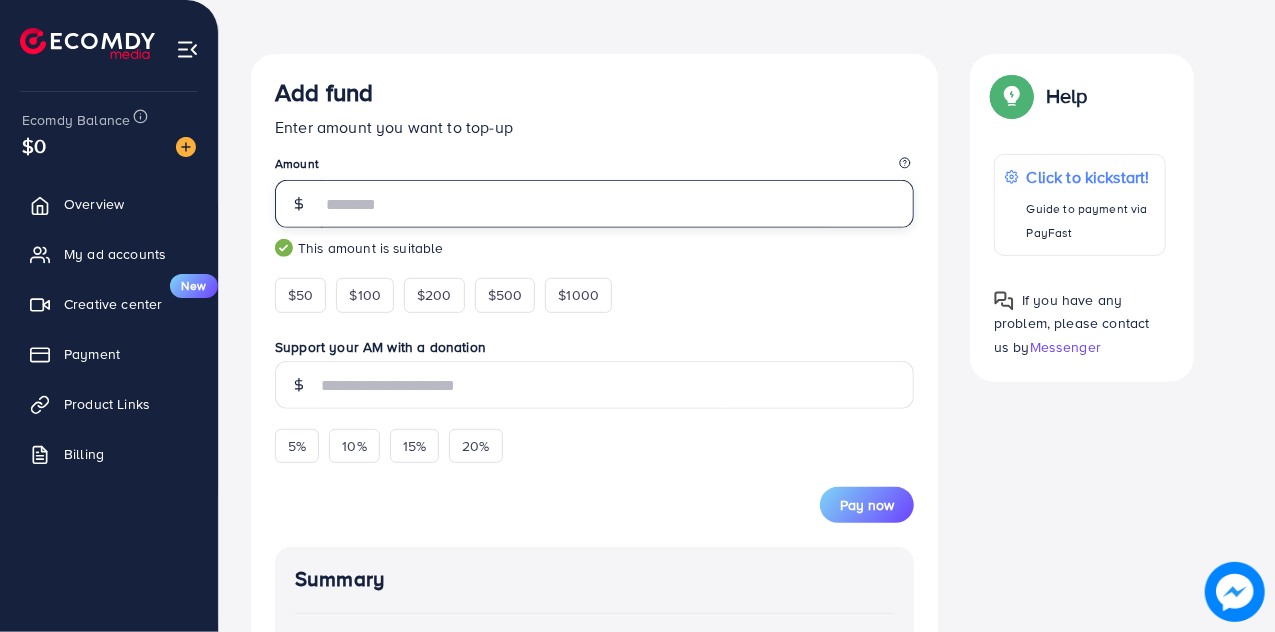 scroll, scrollTop: 334, scrollLeft: 0, axis: vertical 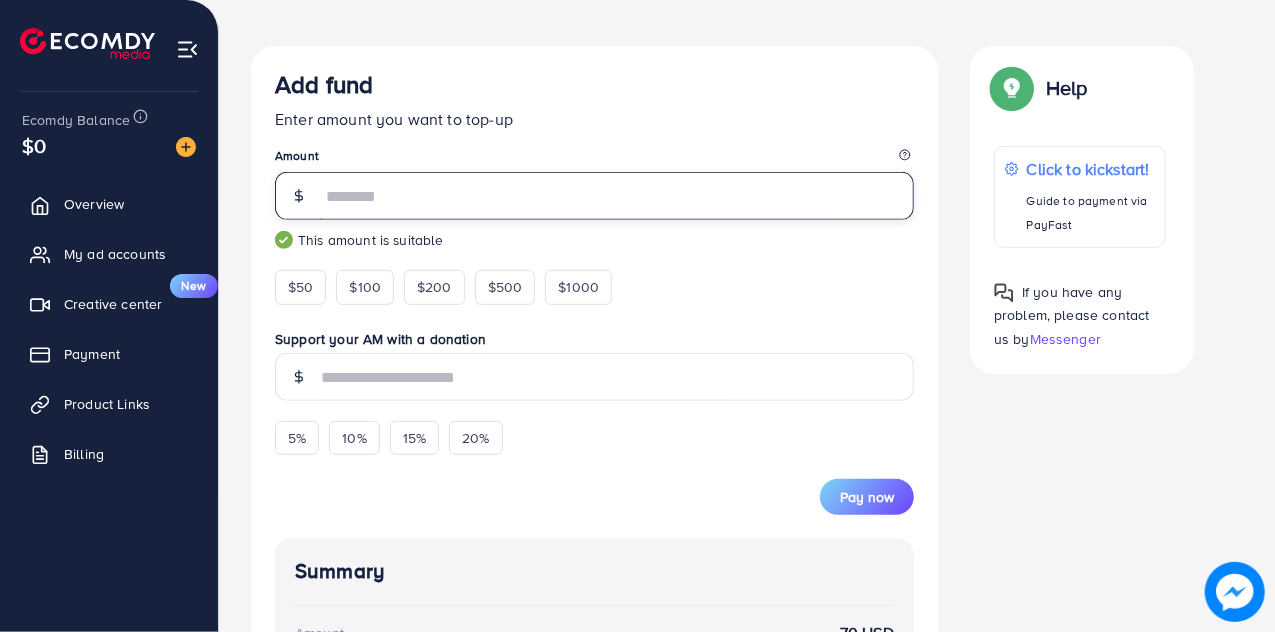 type on "**" 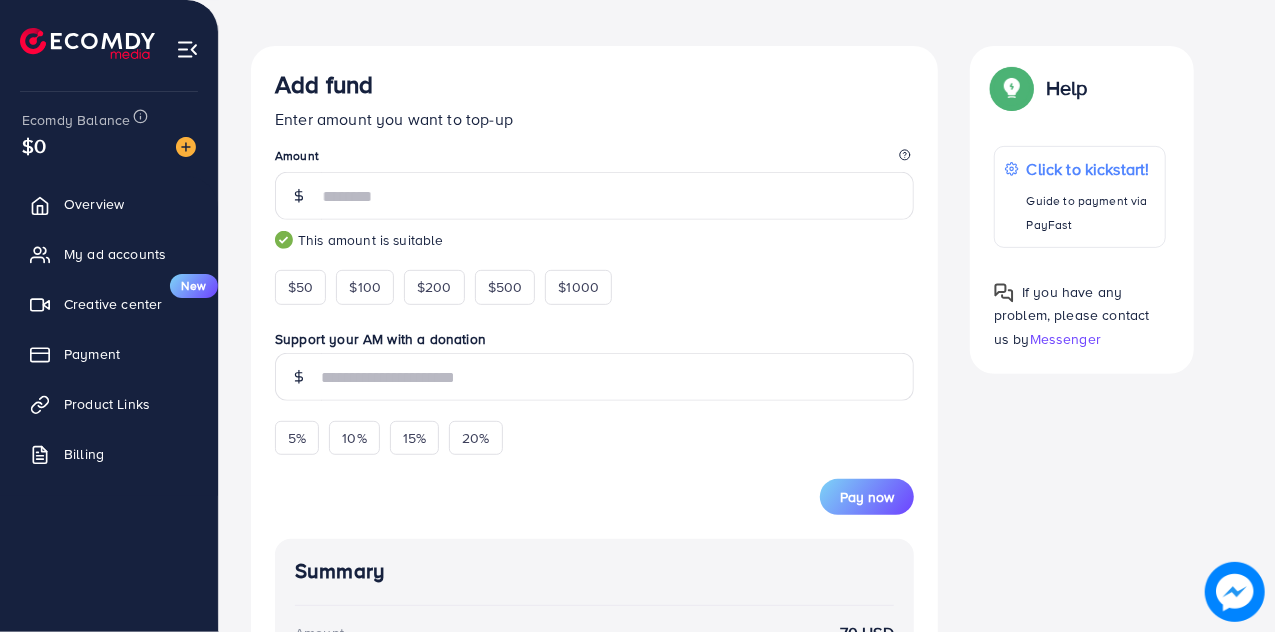 drag, startPoint x: 1272, startPoint y: 273, endPoint x: 1092, endPoint y: 391, distance: 215.2301 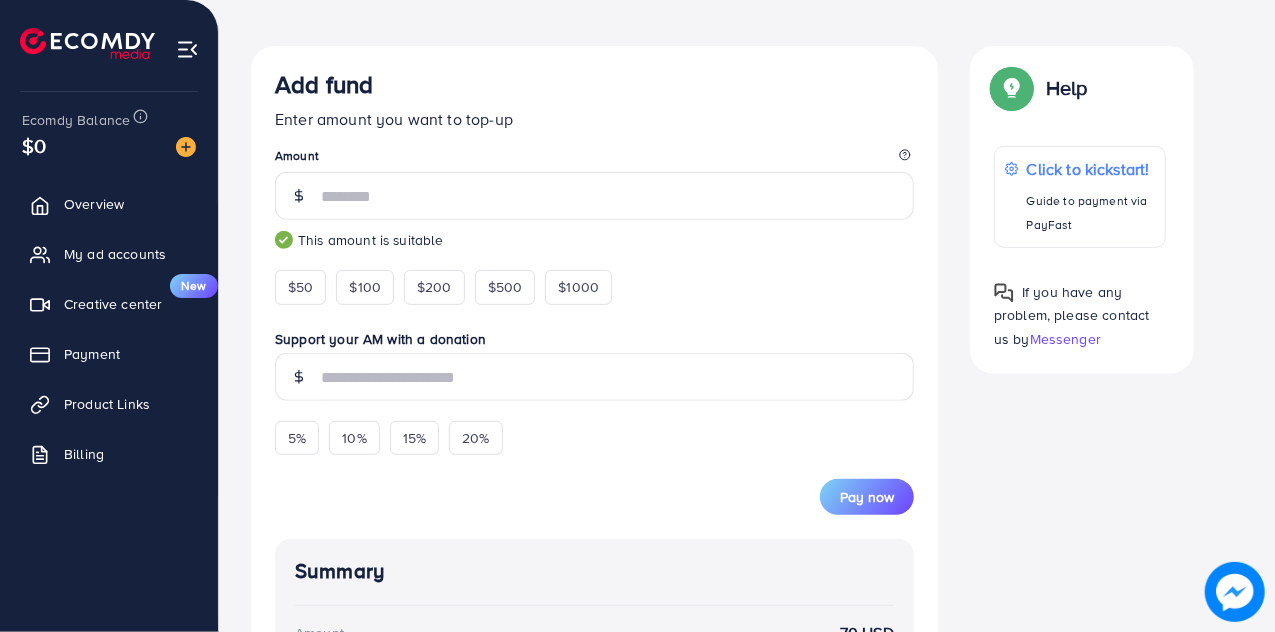 click on "Back to Balance Allocation   PayFast   (Fee: 3.60%)   Credit Card   (Fee: 4.00%)   PayPal   (Fee: 4.50%)   Payoneer   (Fee: 1.00%)   USDT   (Fee: 0.00%)   Airwallex   (Fee: 0.00%)   Currency Code:   Merchant ID:   Merchant Name:   Token:   Success URL:   Failure URL:   Checkout URL:   Customer Email:   Customer Mobile:   Transaction Amount:   Basket ID:   Transaction Date:  Add fund Enter amount you want to top-up Amount **  This amount is suitable  $50 $100 $200 $500 $1000 Support your AM with a donation 5% 10% 15% 20%  Pay now   Summary   Amount   70 USD   Payment Method  PayFast  Service charge   (6.00%)  4.2 USD  Tip  0 USD  Subtotal   74.2 USD   Converted subtotal   22,260 PKR   PayFast fee   (3.60%)  801.36 PKR  Total Amount   23,061.36 PKR   Help   Help   Click to kickstart!   Guide to payment via PayFast   If you have any problem, please contact us by   Messenger   If you have any problem, please contact us by   Messenger   Top-up Success!   Summary   Client   Adeel   Amount   0 USD   Payment Method" at bounding box center [747, 397] 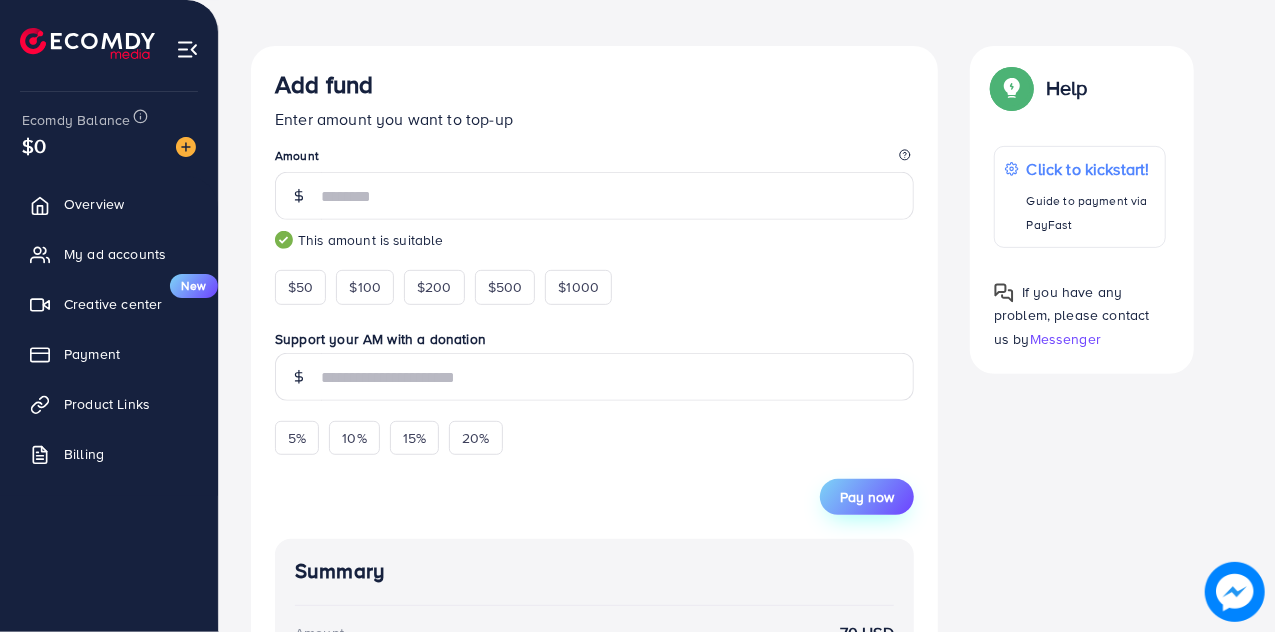 click on "Pay now" at bounding box center (867, 497) 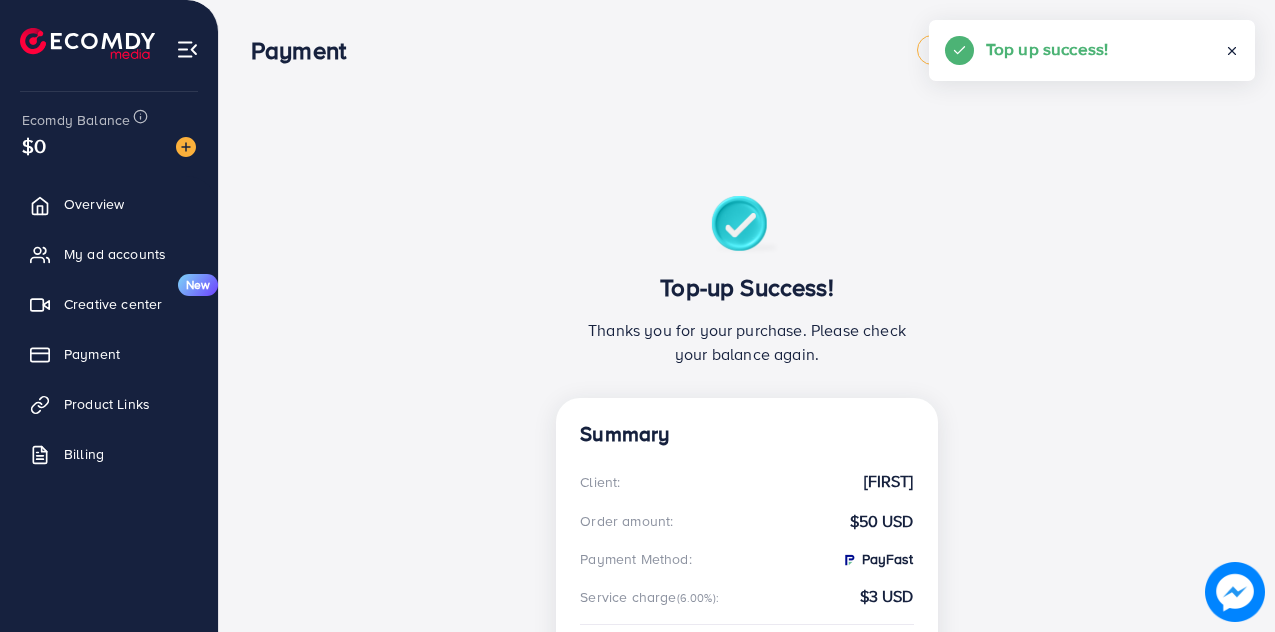 scroll, scrollTop: 0, scrollLeft: 0, axis: both 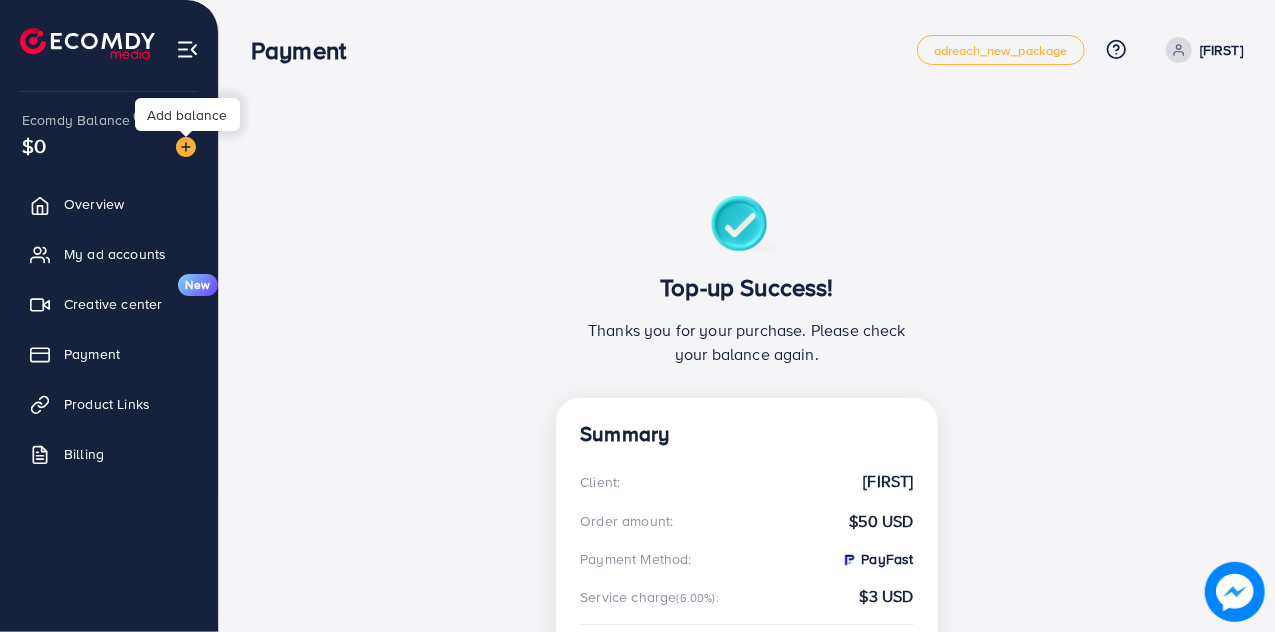 click at bounding box center [186, 147] 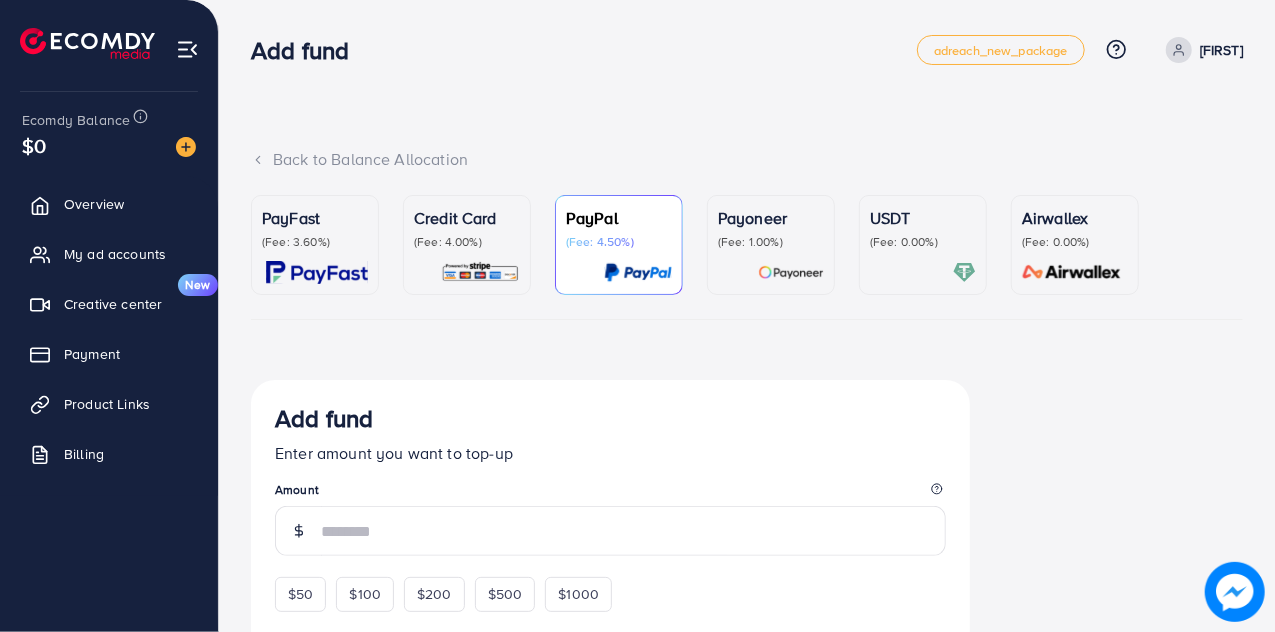 click at bounding box center (317, 272) 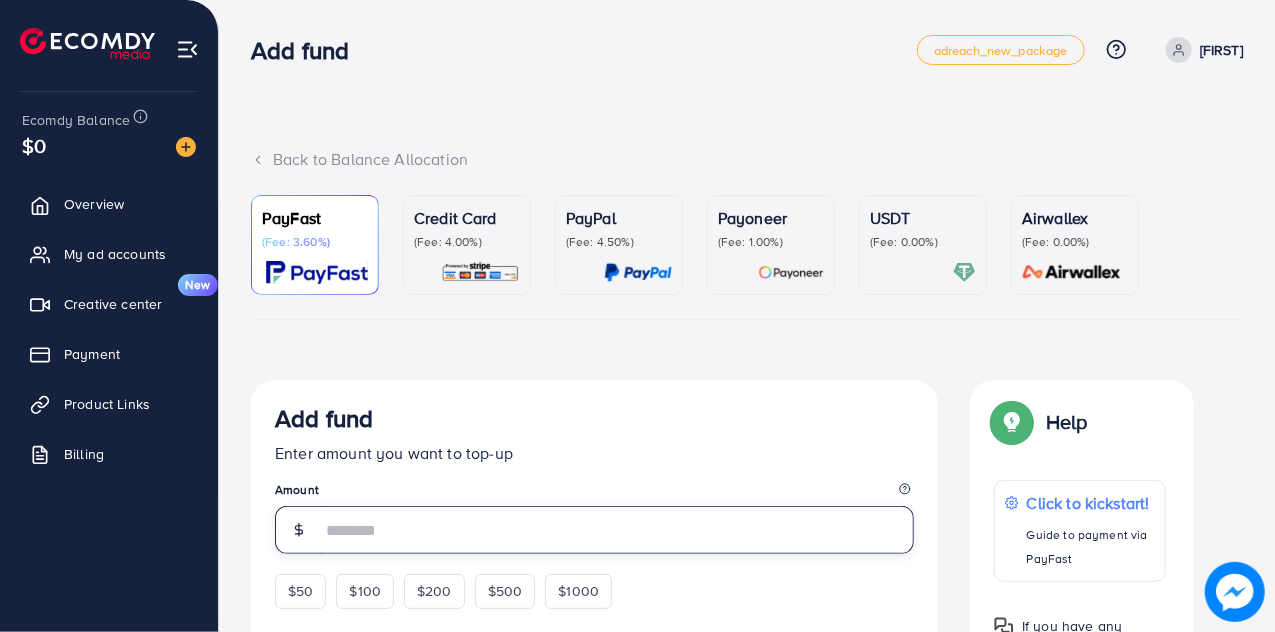 click at bounding box center (617, 530) 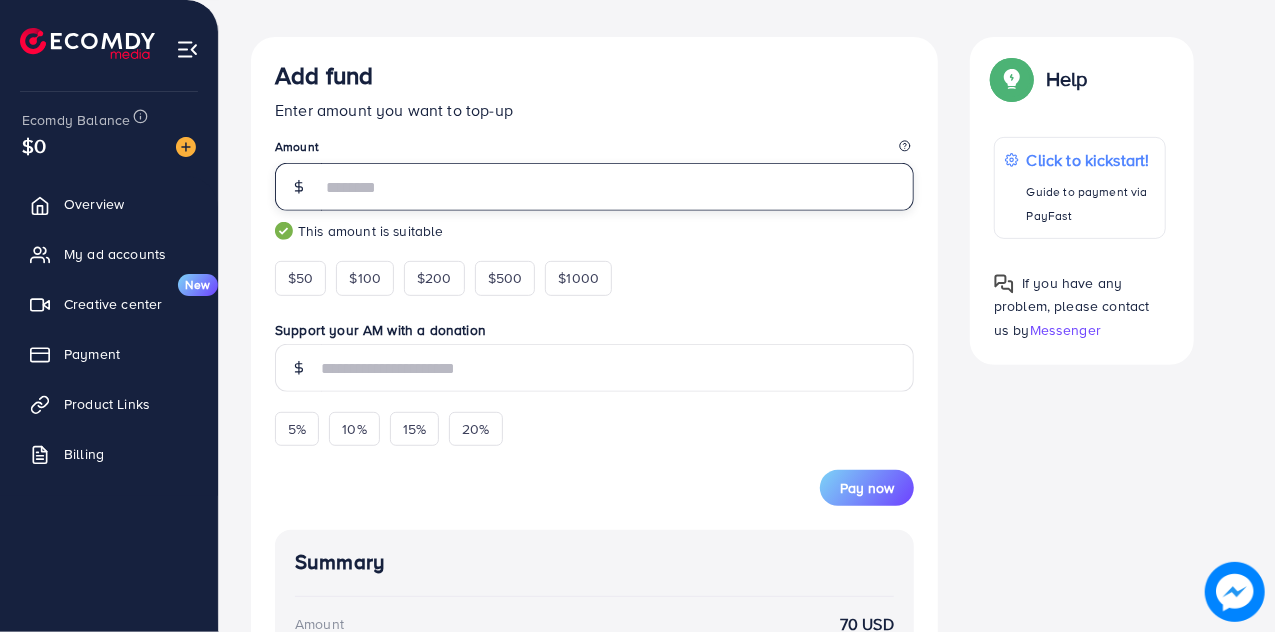 scroll, scrollTop: 347, scrollLeft: 0, axis: vertical 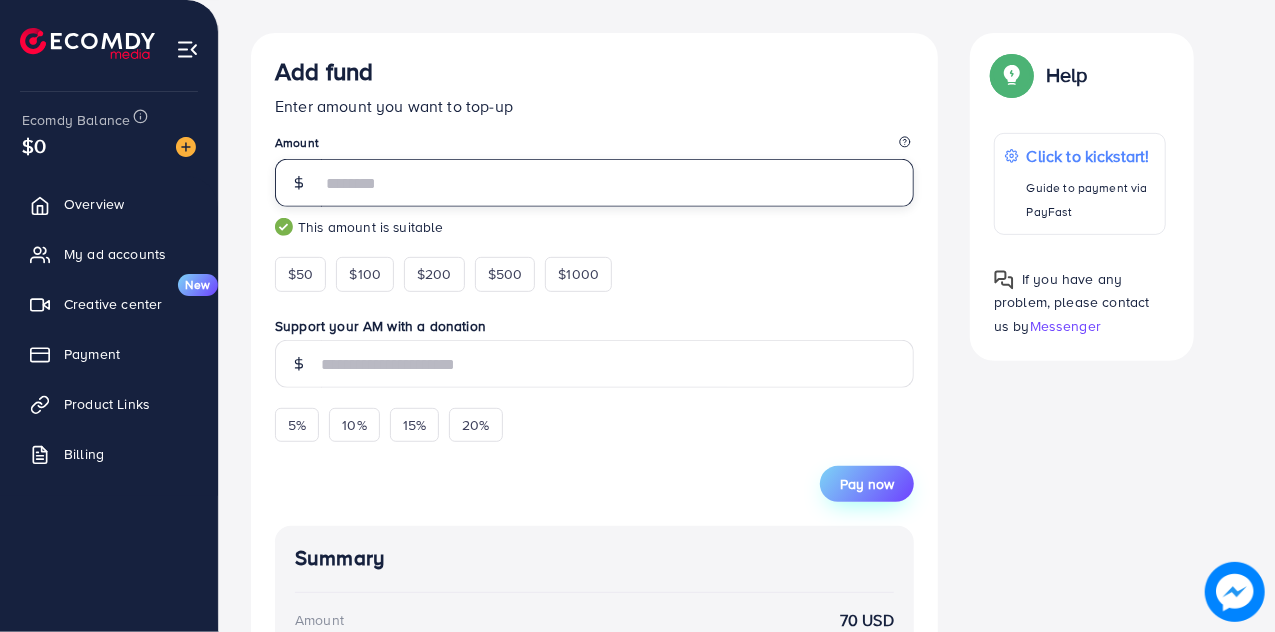 type on "**" 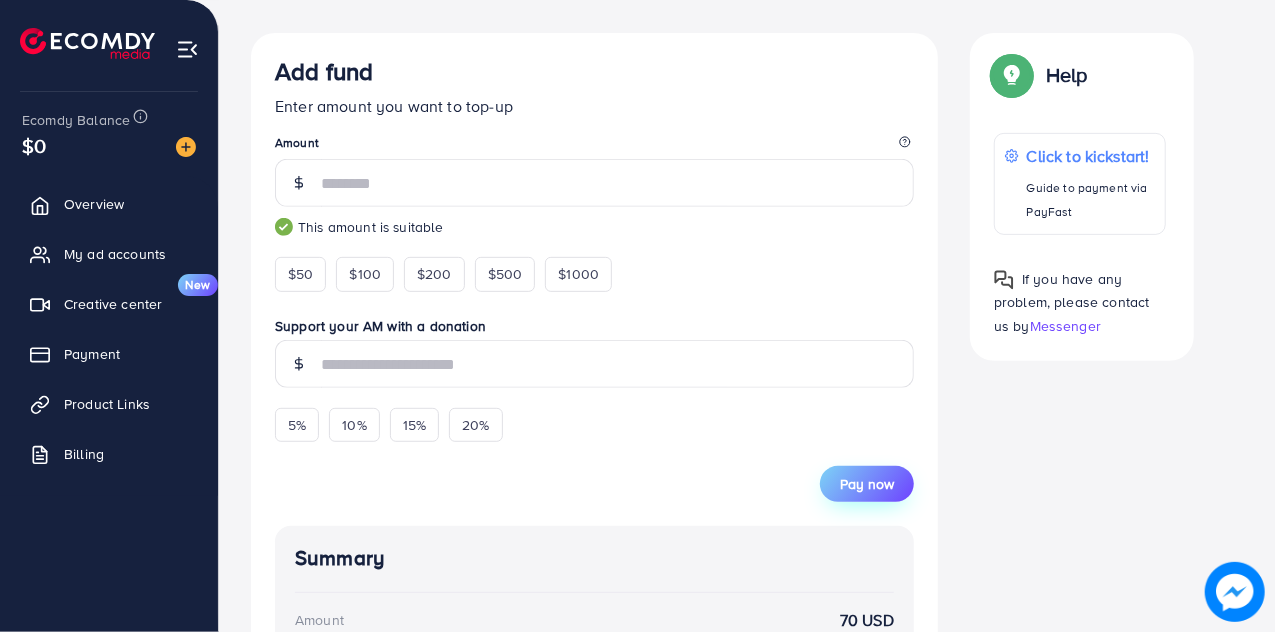 click on "Pay now" at bounding box center (867, 484) 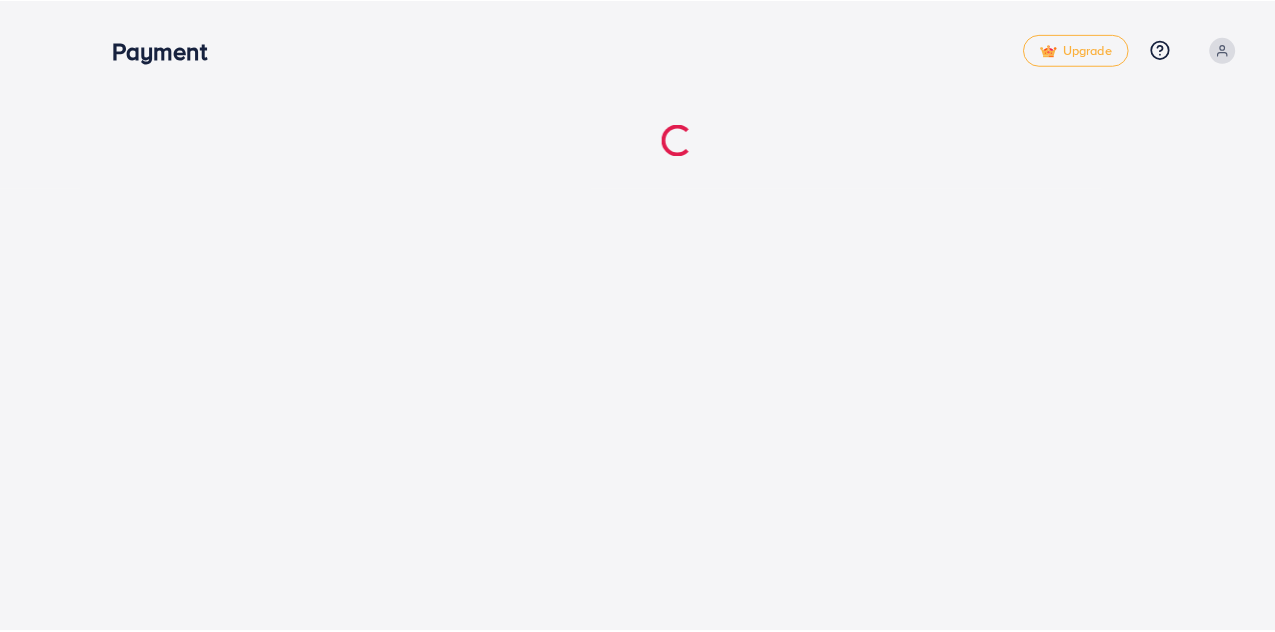 scroll, scrollTop: 0, scrollLeft: 0, axis: both 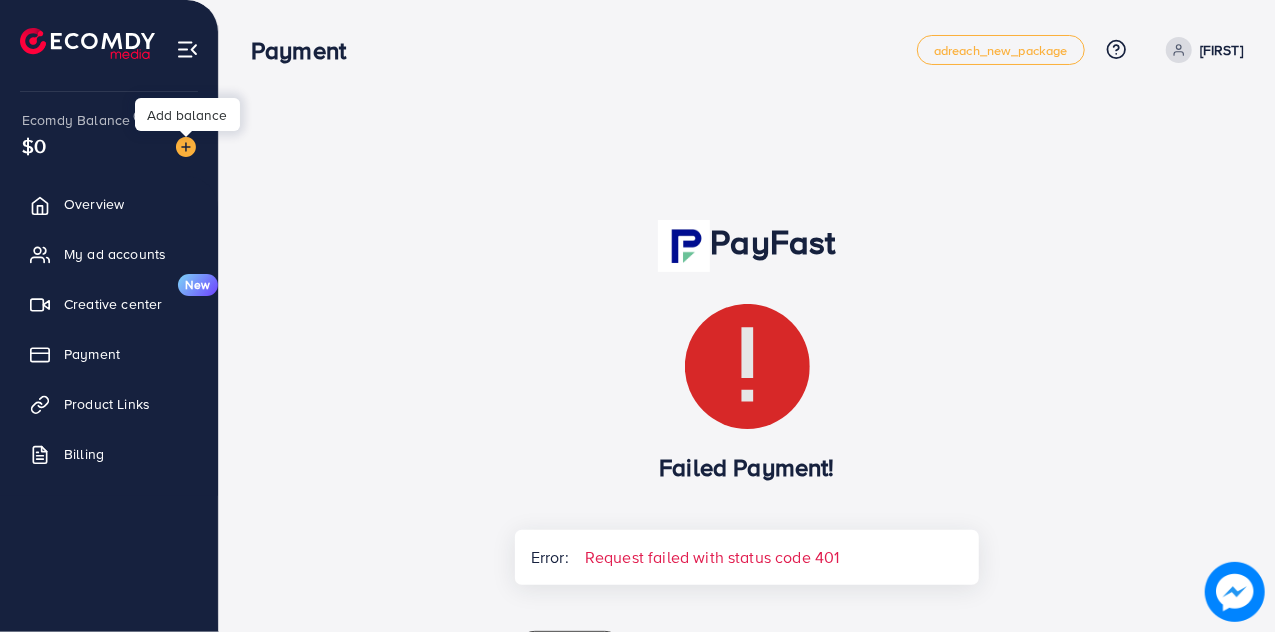 click at bounding box center (186, 147) 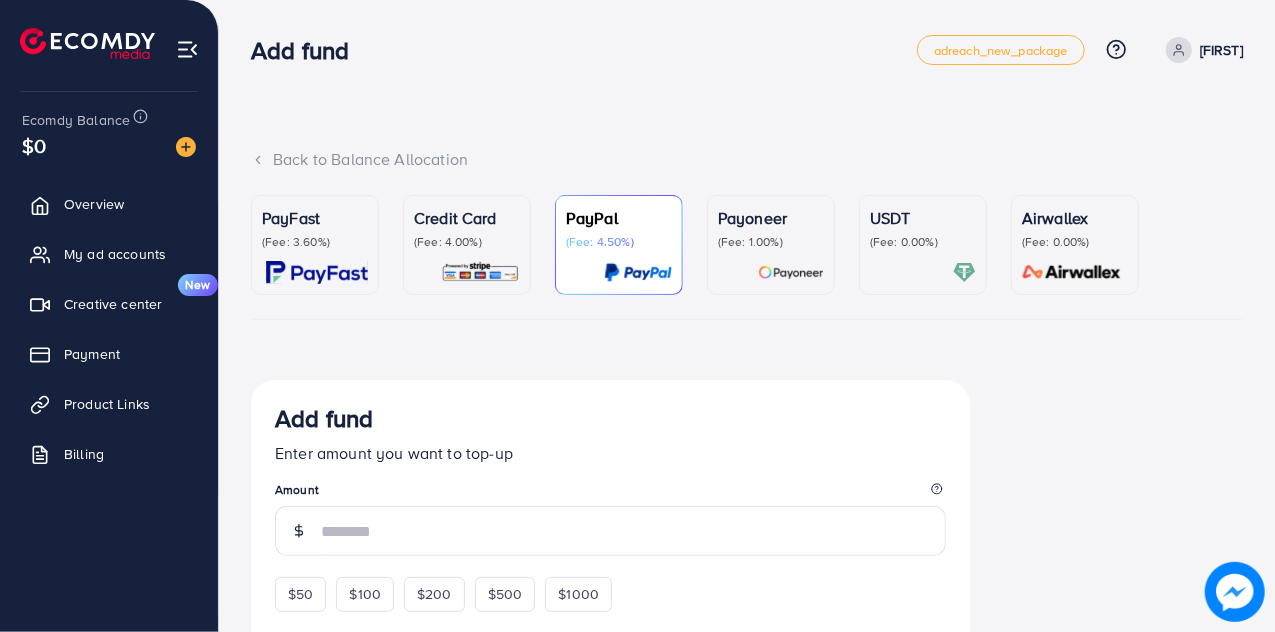 click on "PayFast" at bounding box center (315, 218) 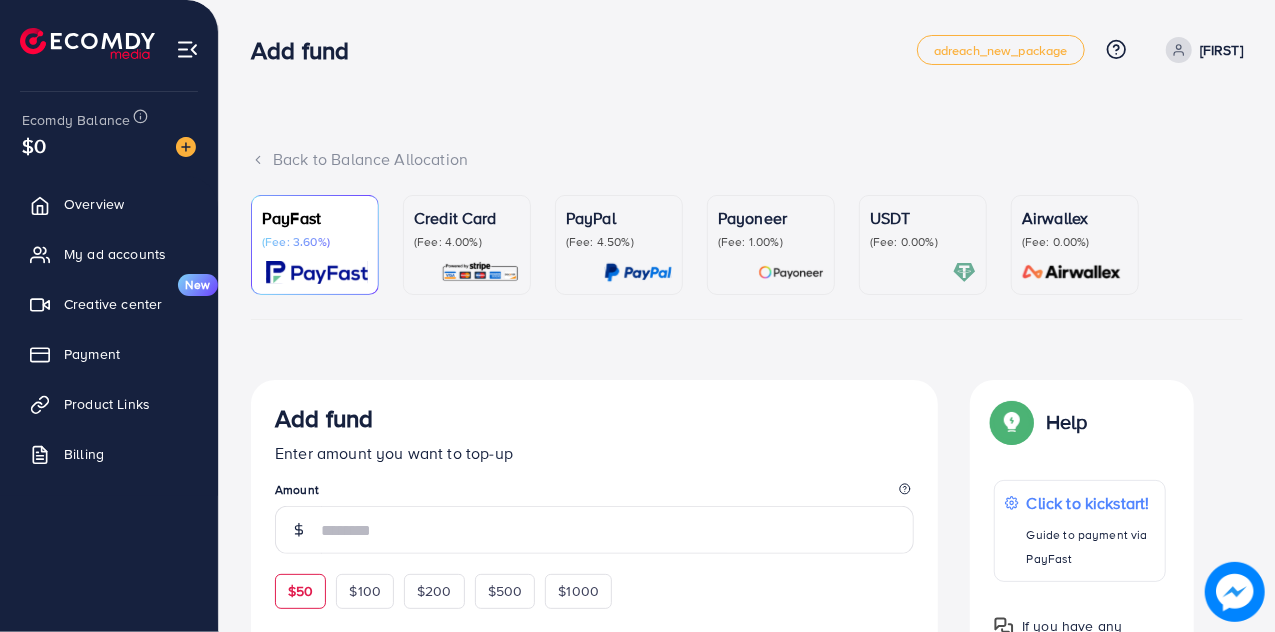 click on "$50" at bounding box center (300, 591) 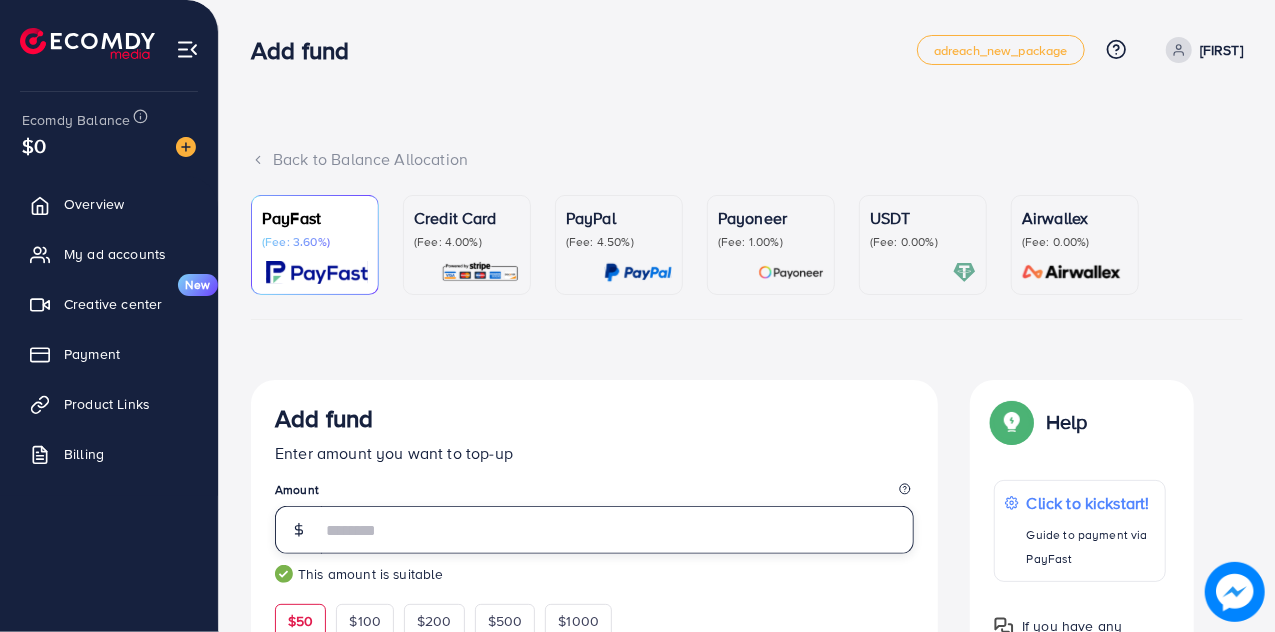 click on "**" at bounding box center [617, 530] 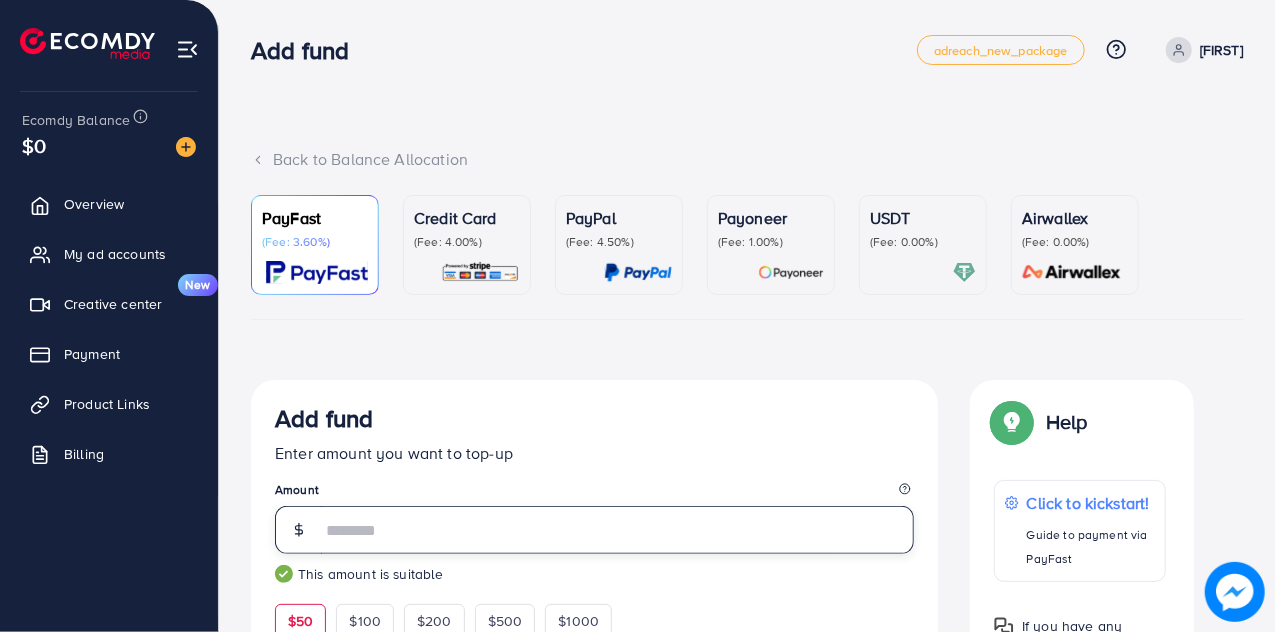 click on "**" at bounding box center [617, 530] 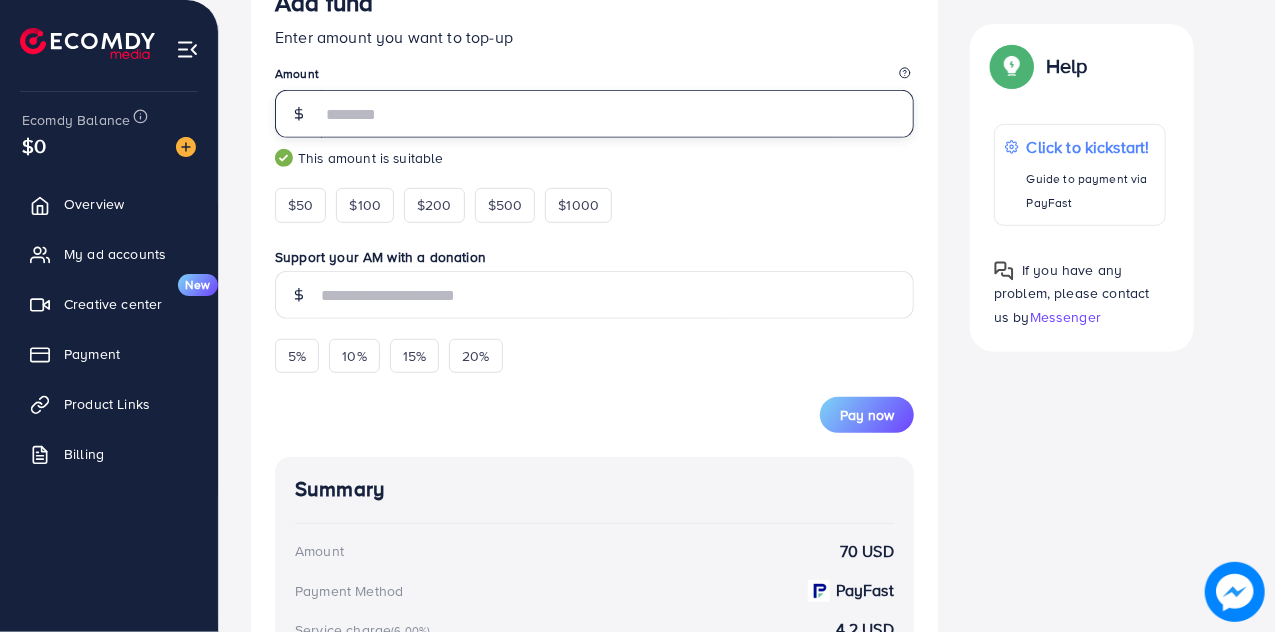 scroll, scrollTop: 421, scrollLeft: 0, axis: vertical 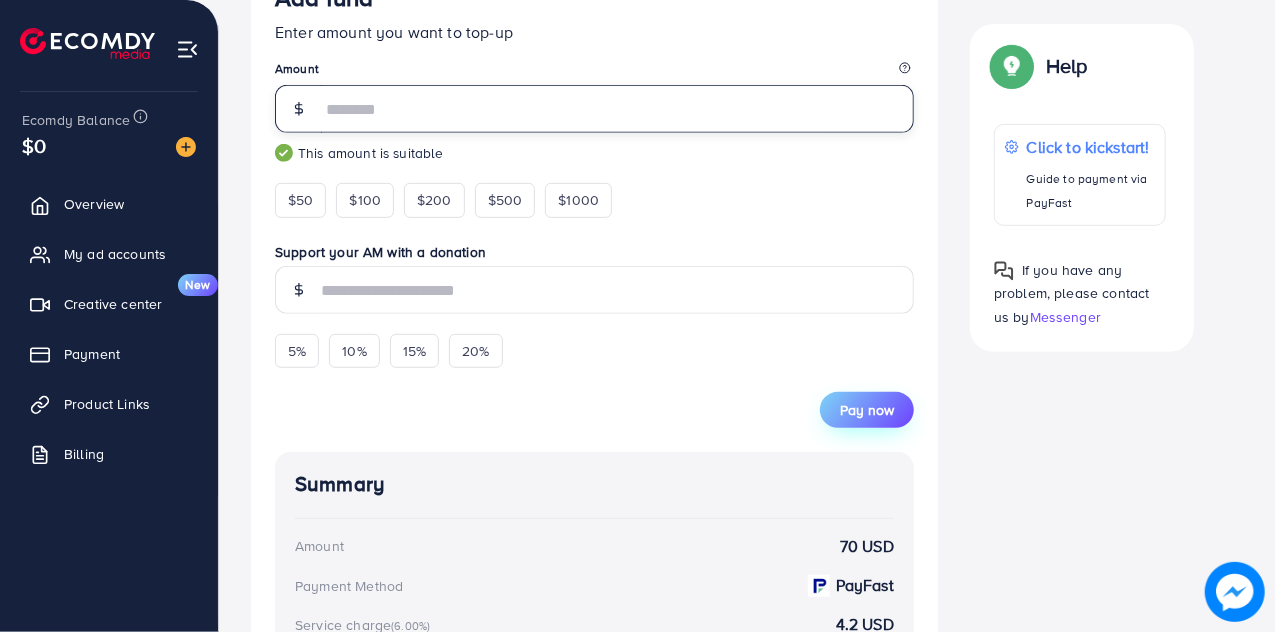 type on "**" 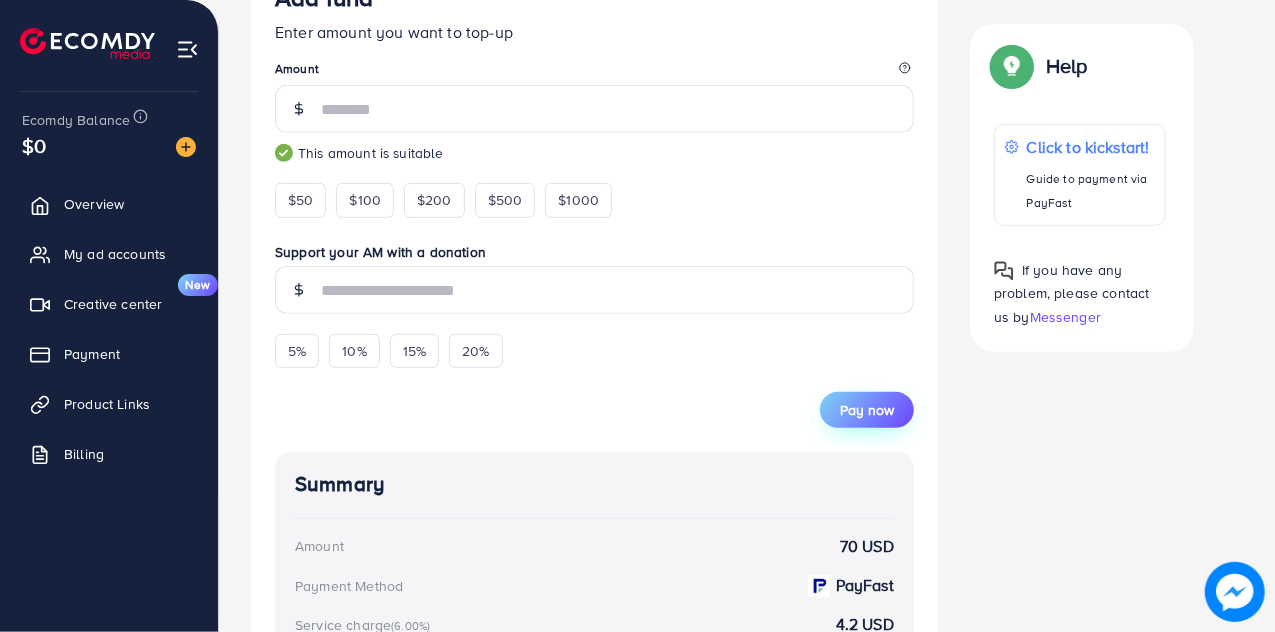 click on "Pay now" at bounding box center [867, 410] 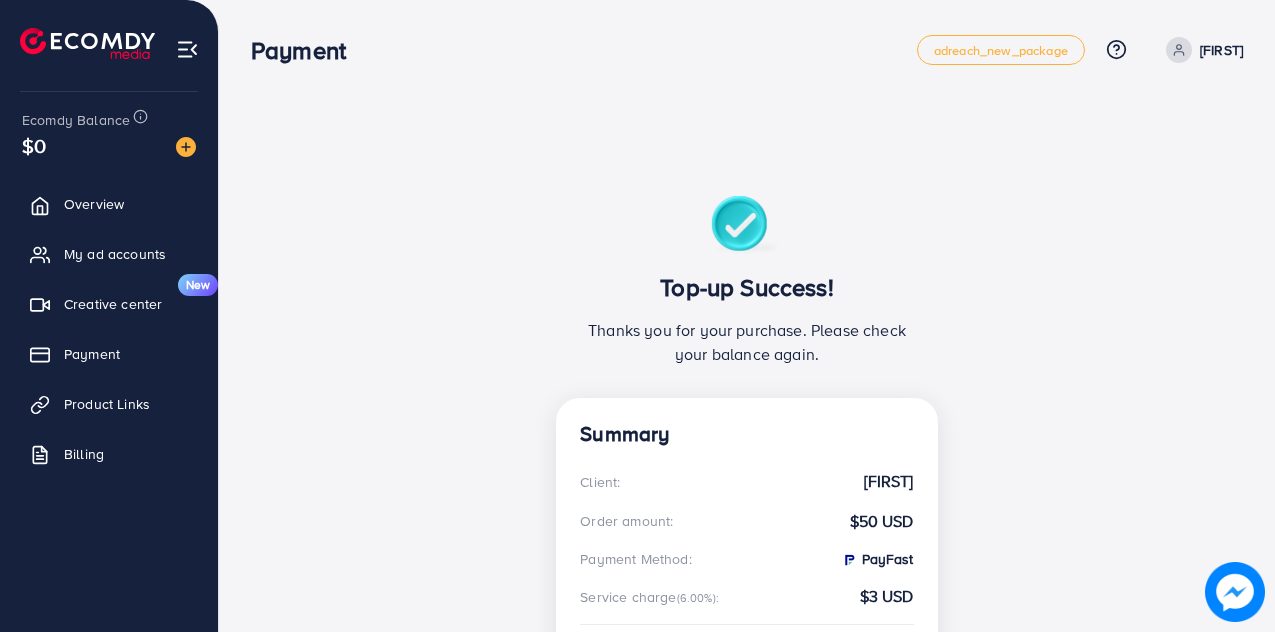 scroll, scrollTop: 0, scrollLeft: 0, axis: both 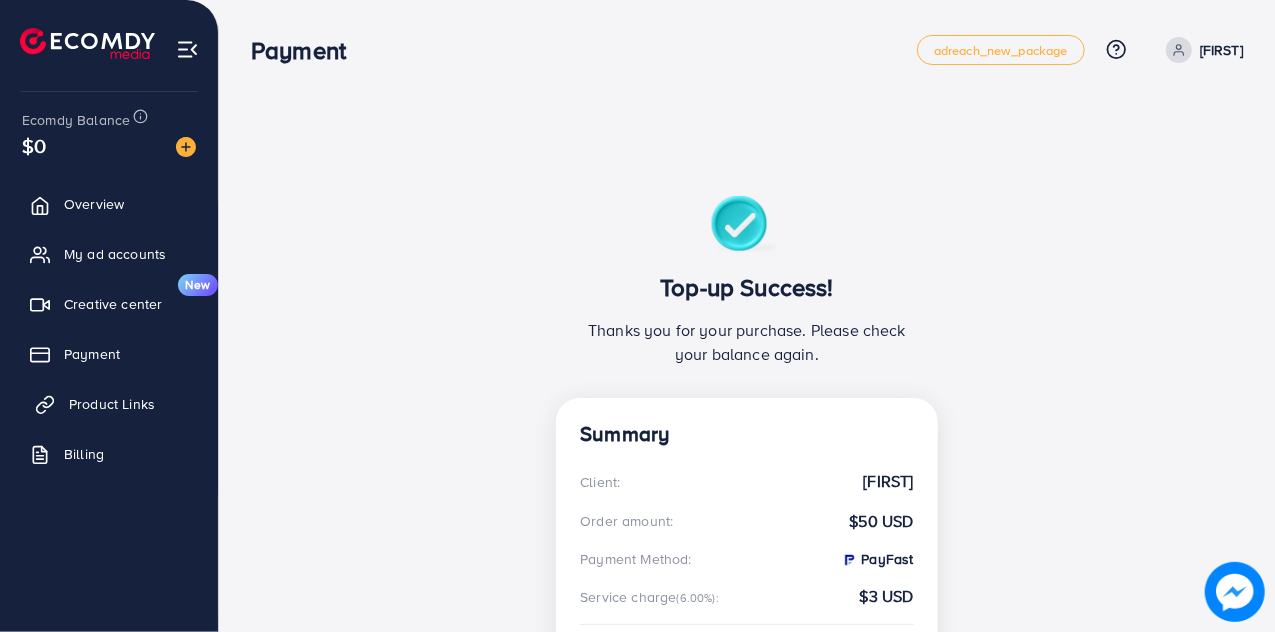 click on "Product Links" at bounding box center [112, 404] 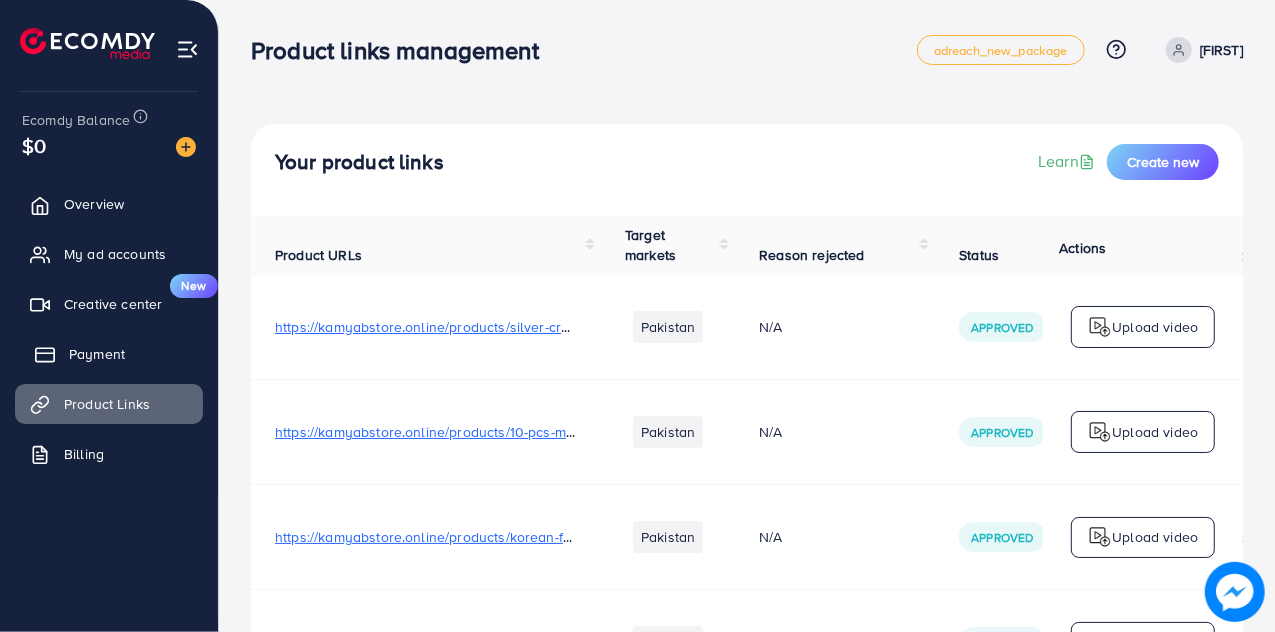 click on "Payment" at bounding box center [109, 354] 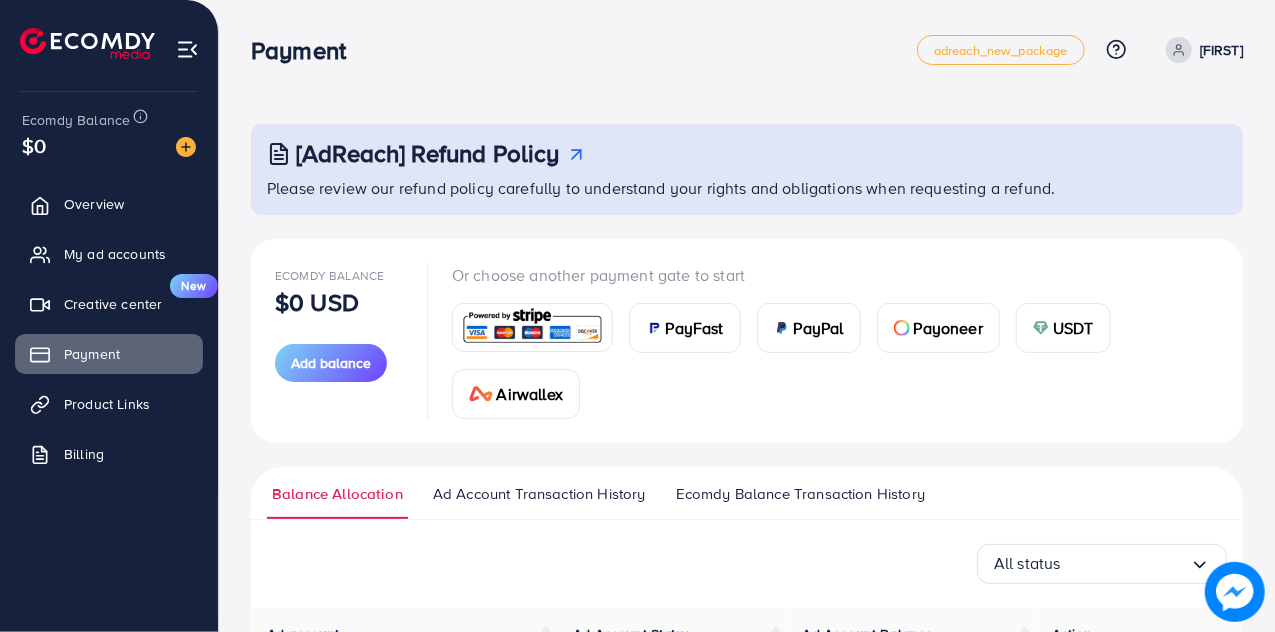 click on "Ecomdy Balance Transaction History" at bounding box center (800, 494) 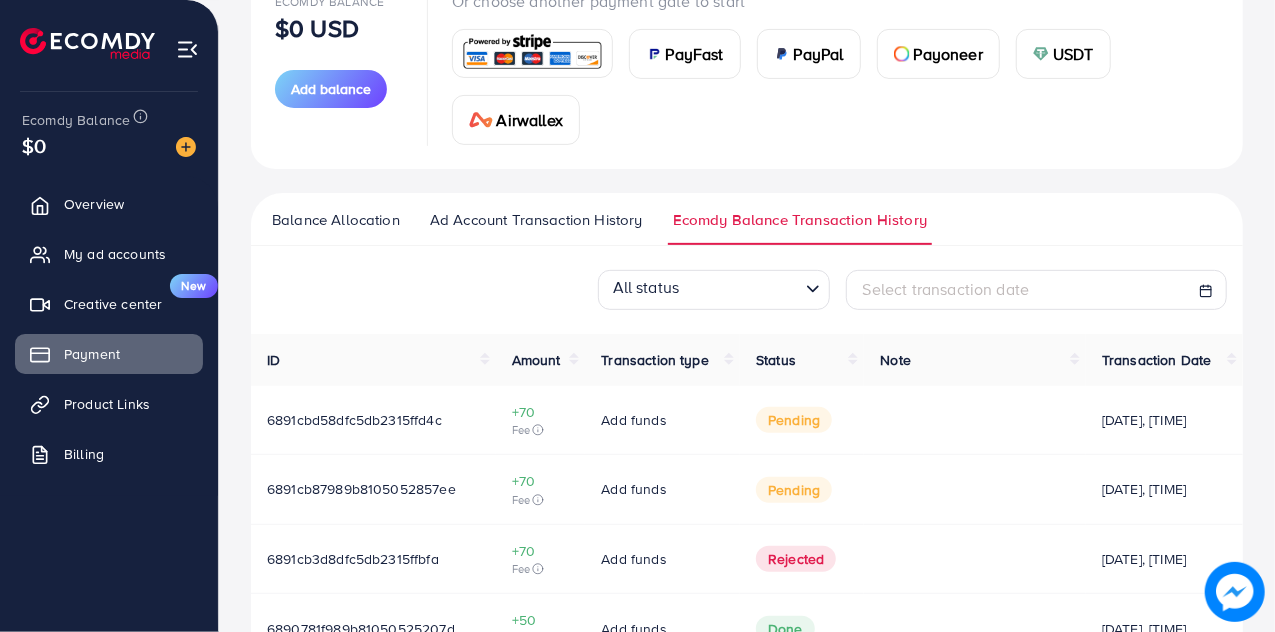 scroll, scrollTop: 318, scrollLeft: 0, axis: vertical 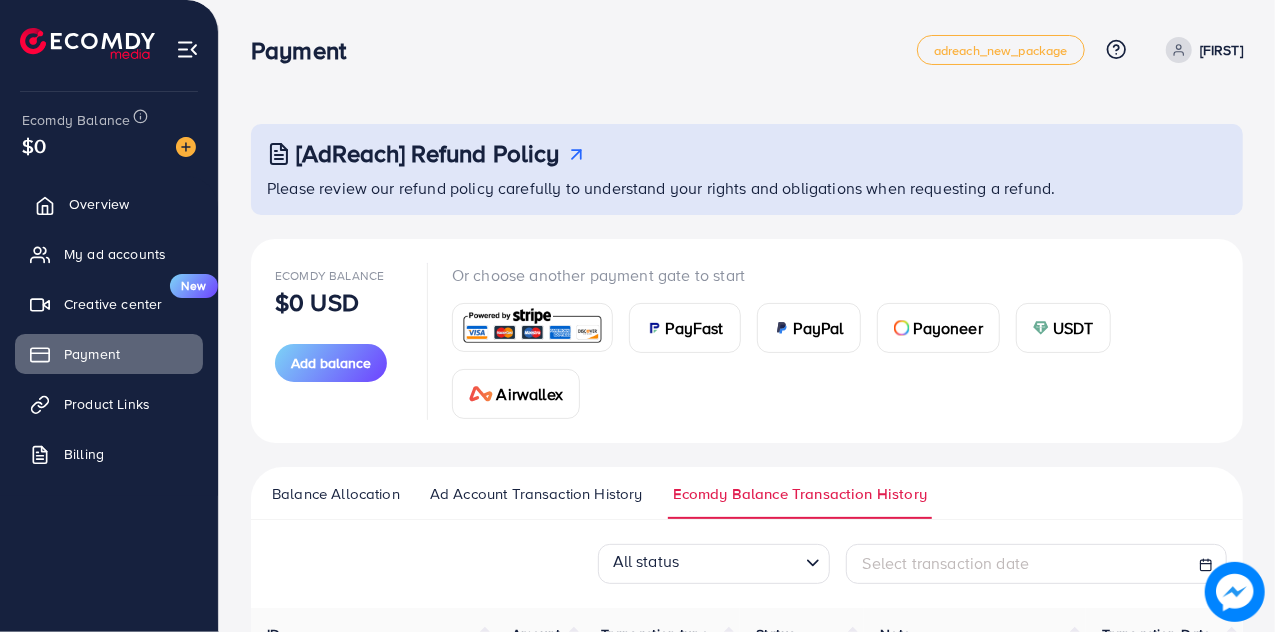 click on "Overview" at bounding box center [109, 204] 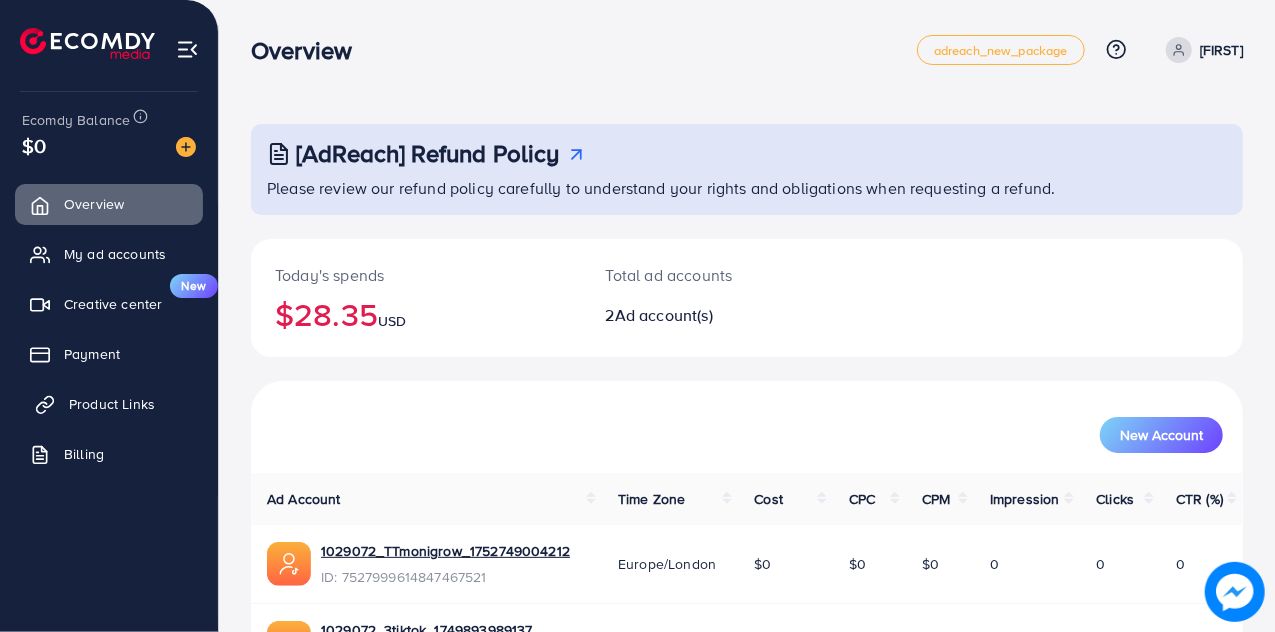 click on "Product Links" at bounding box center (112, 404) 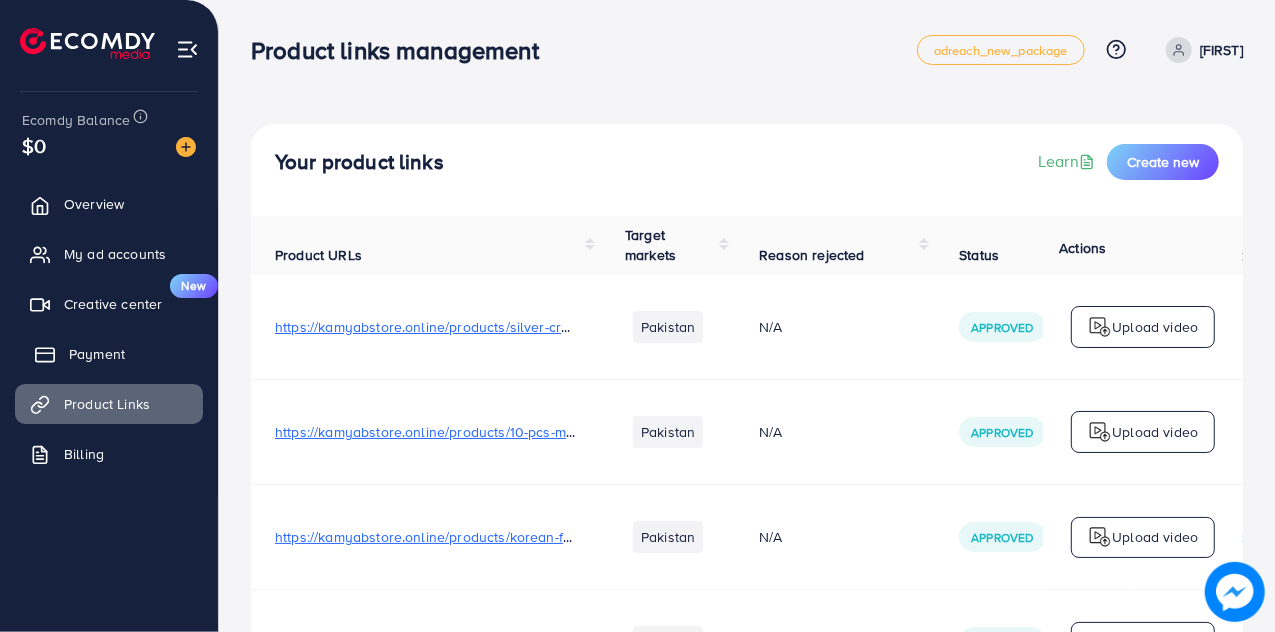 click on "Payment" at bounding box center (97, 354) 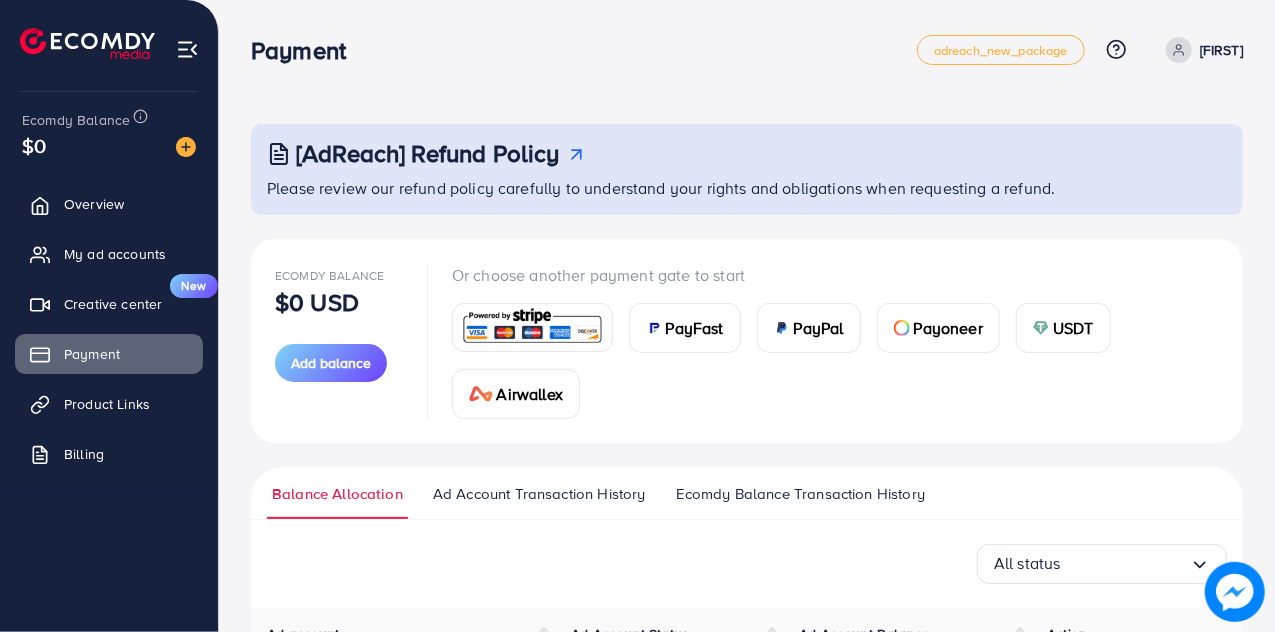 drag, startPoint x: 781, startPoint y: 495, endPoint x: 924, endPoint y: 463, distance: 146.53668 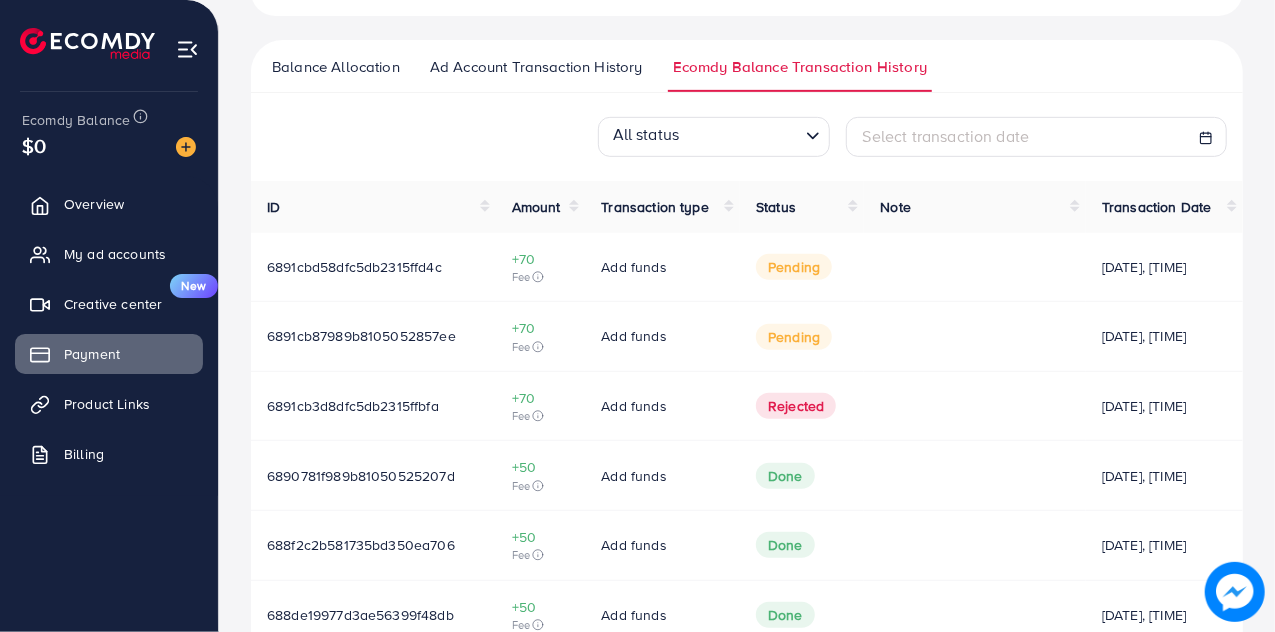 scroll, scrollTop: 434, scrollLeft: 0, axis: vertical 